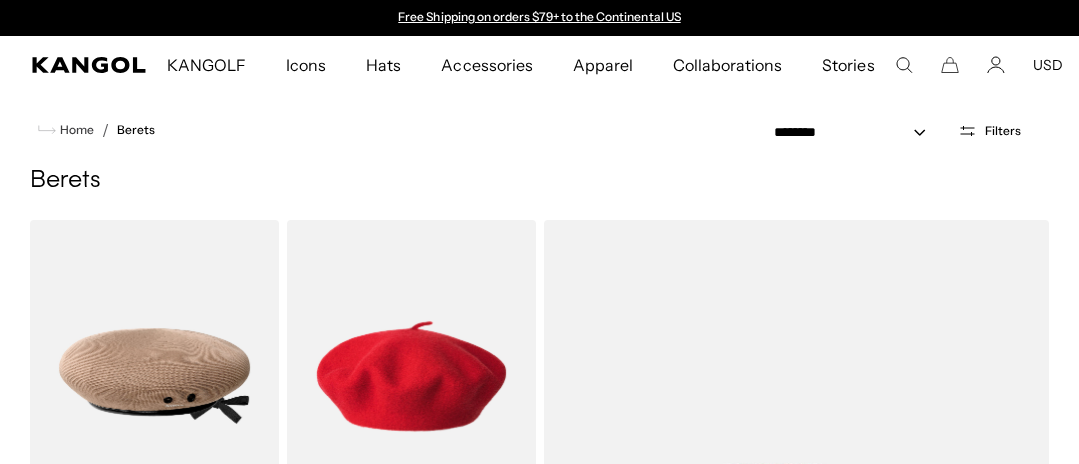 scroll, scrollTop: 0, scrollLeft: 0, axis: both 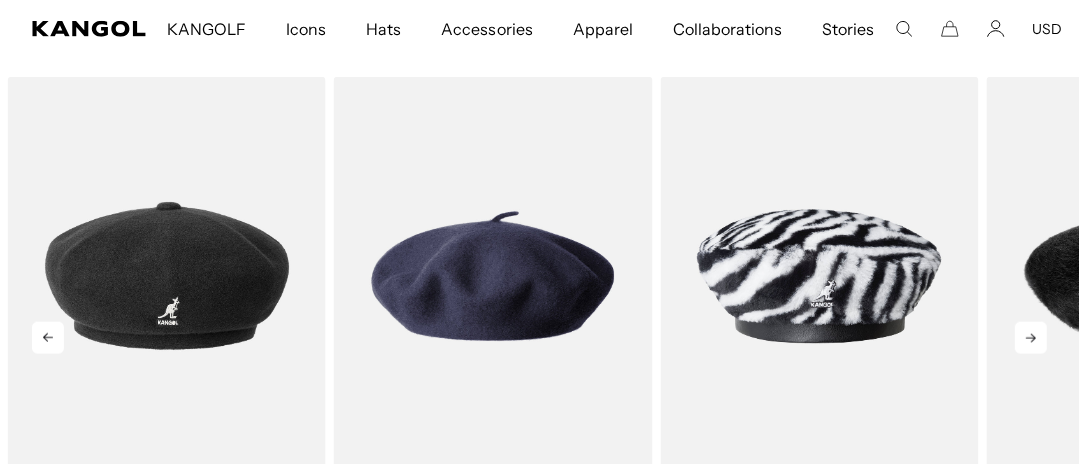 click 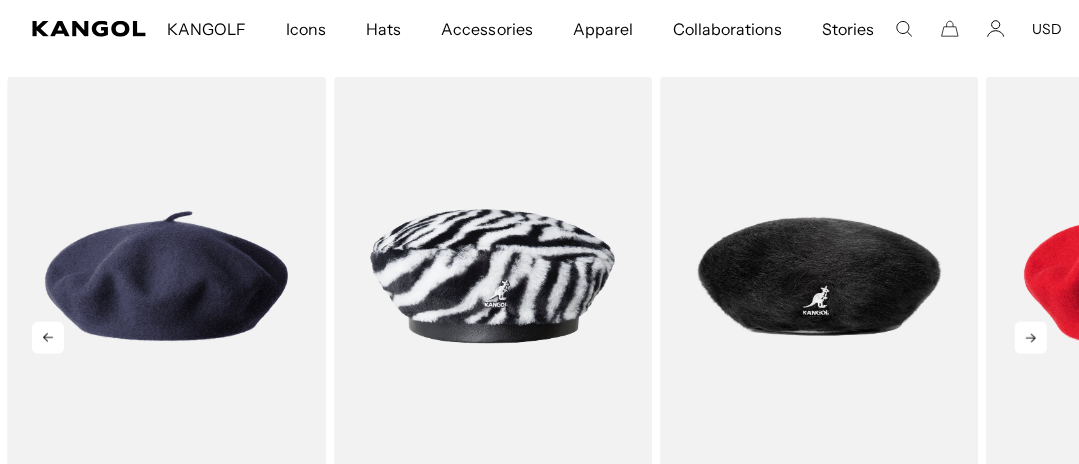 click 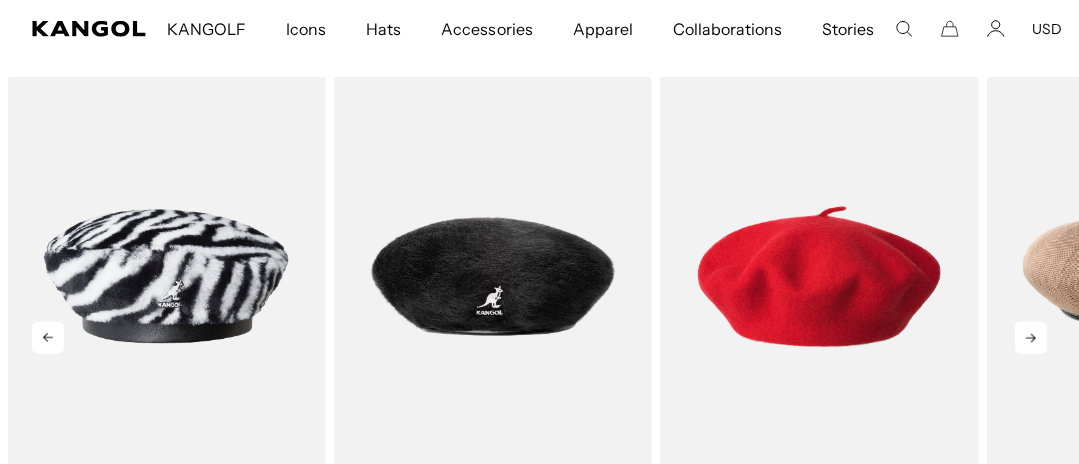 scroll, scrollTop: 0, scrollLeft: 412, axis: horizontal 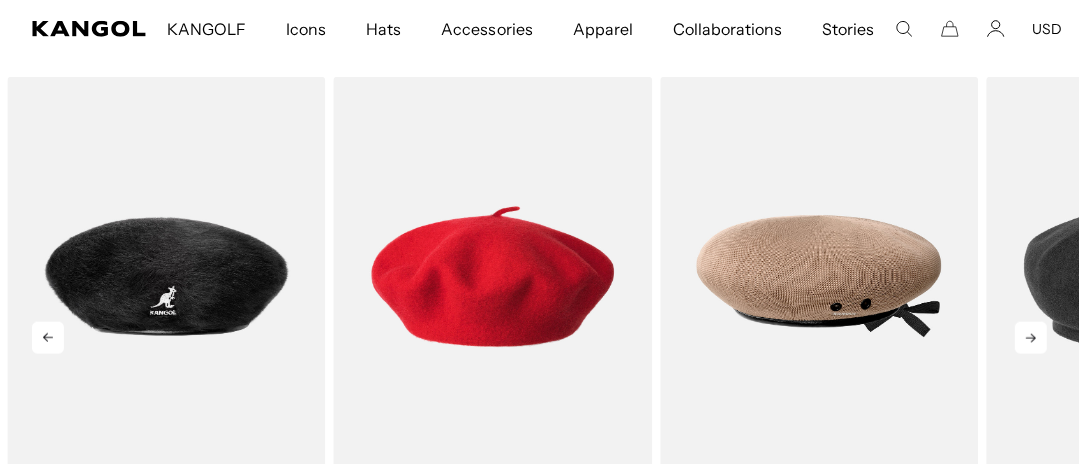 click 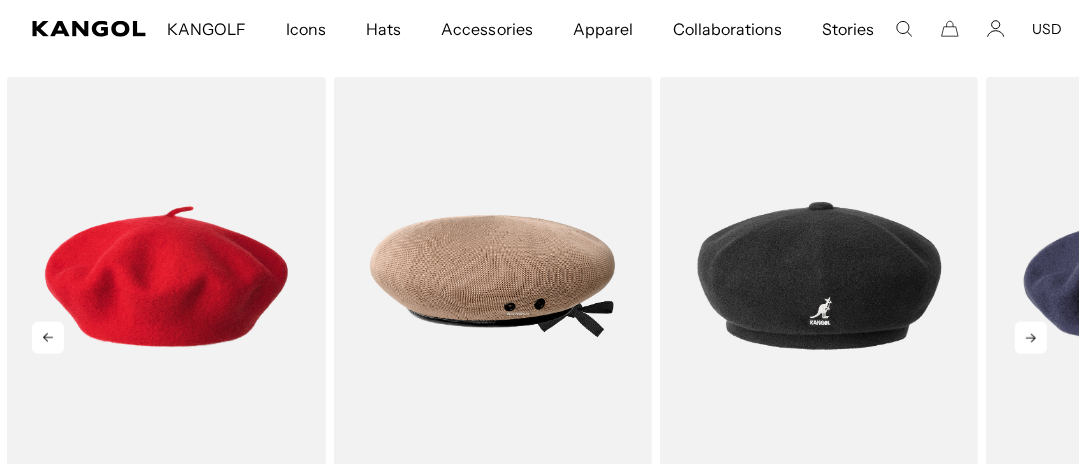 scroll, scrollTop: 0, scrollLeft: 0, axis: both 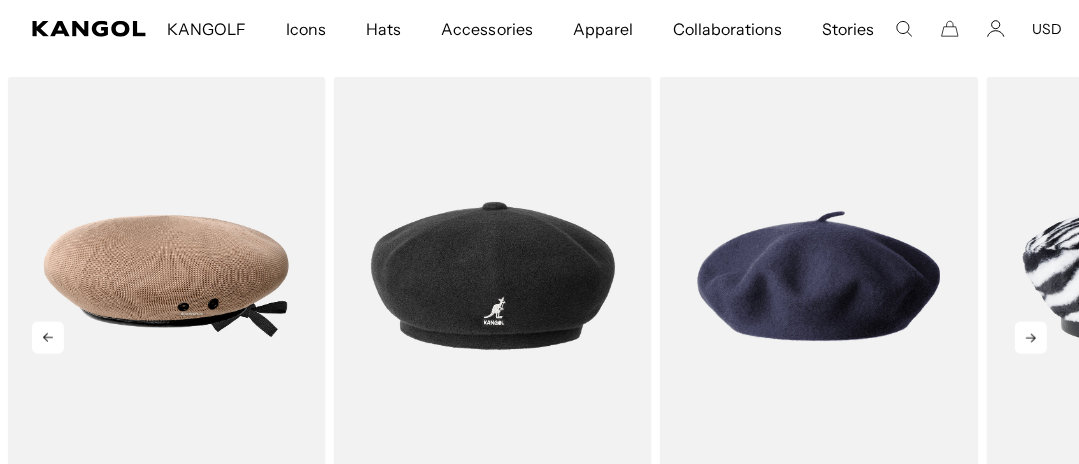 click 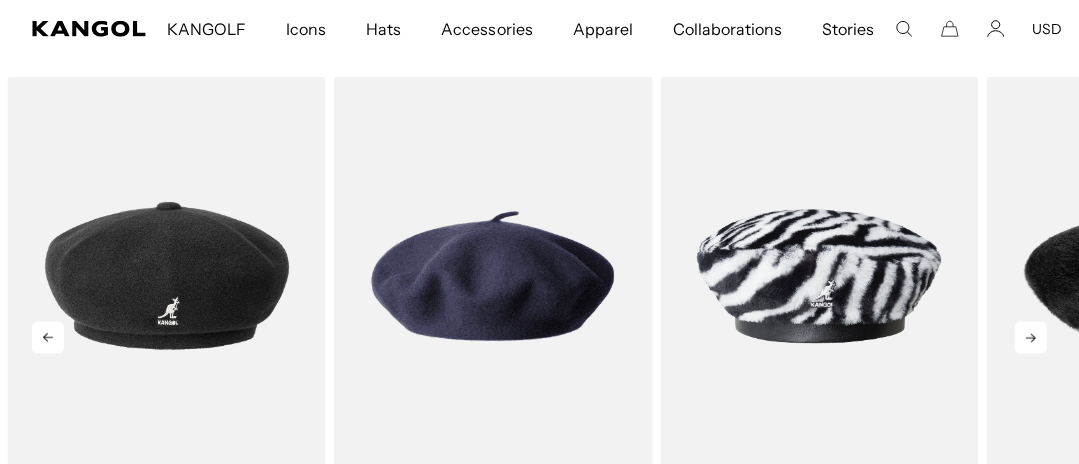 scroll, scrollTop: 0, scrollLeft: 412, axis: horizontal 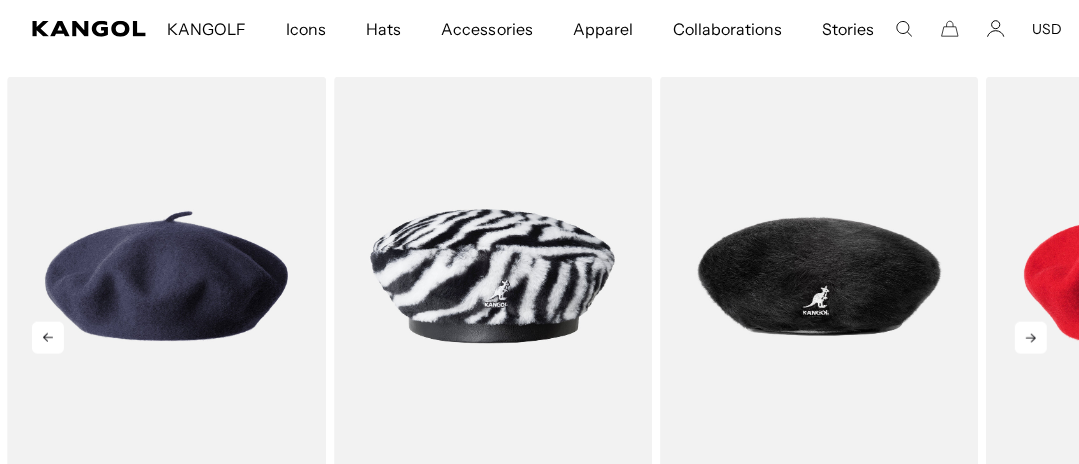 click 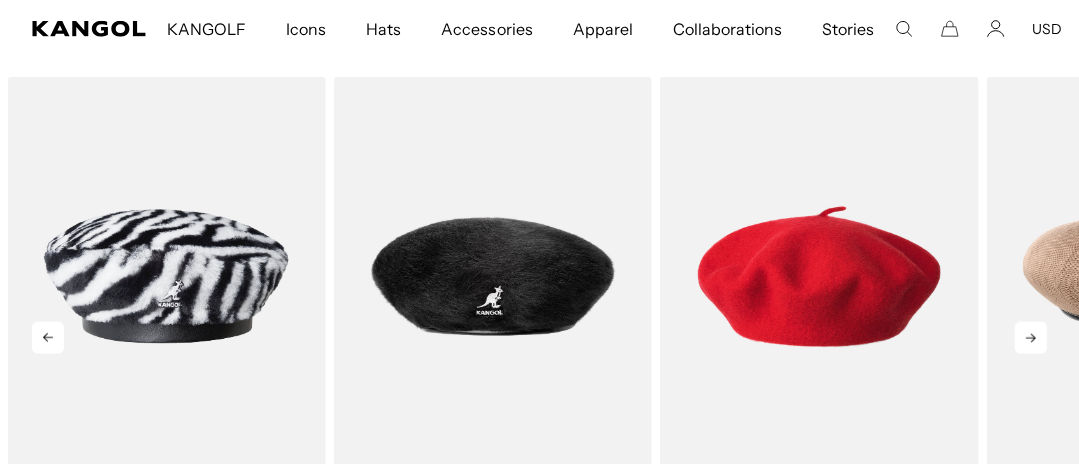 click 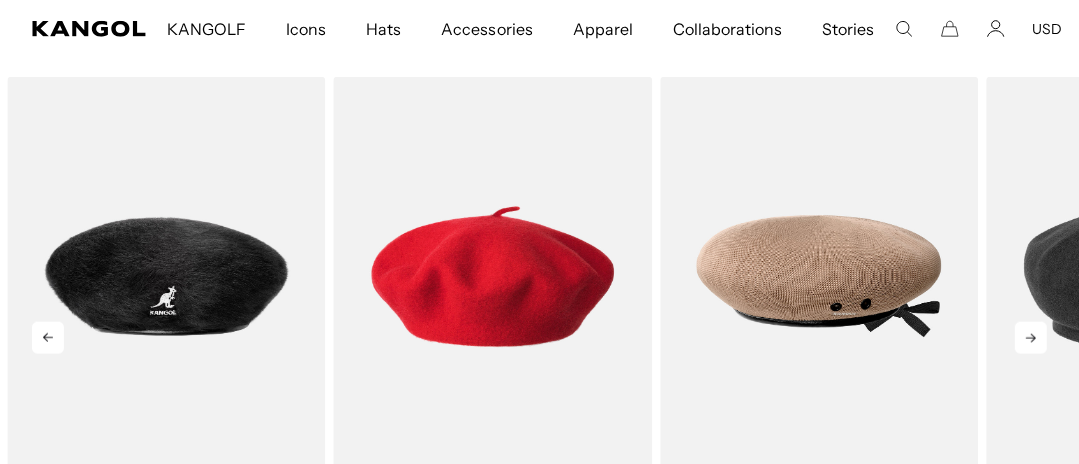 scroll, scrollTop: 0, scrollLeft: 0, axis: both 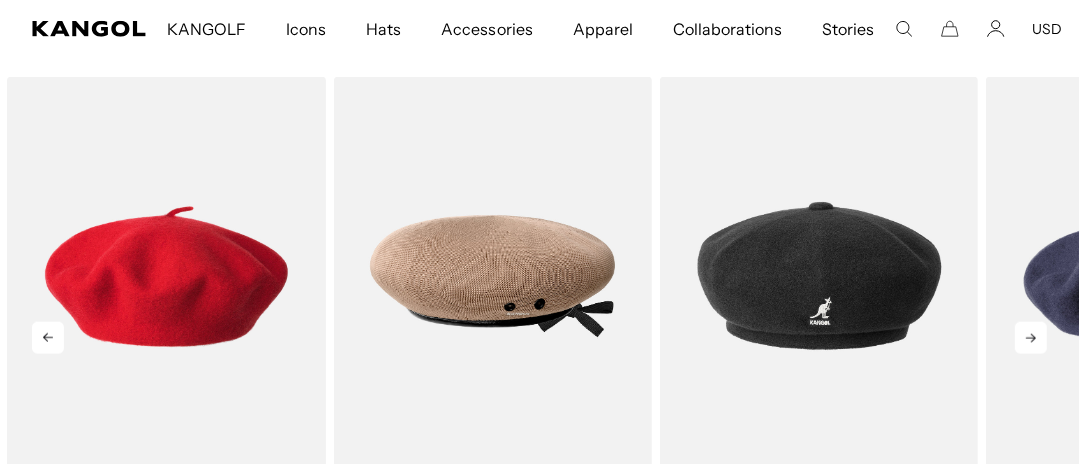click 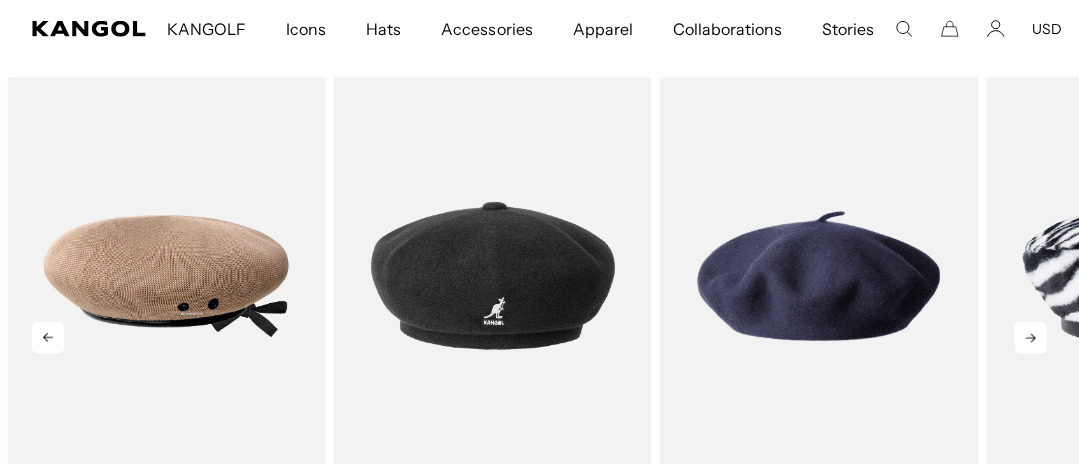 scroll, scrollTop: 0, scrollLeft: 412, axis: horizontal 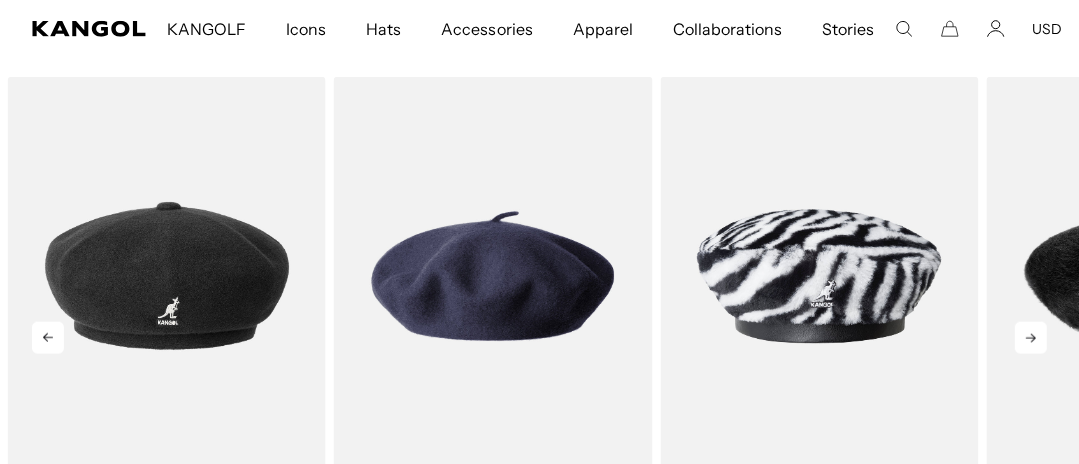 click 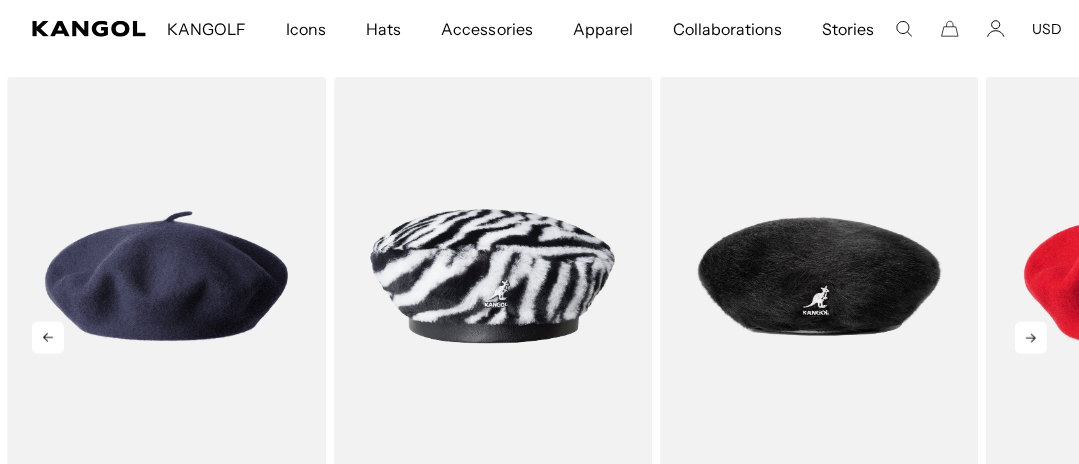click 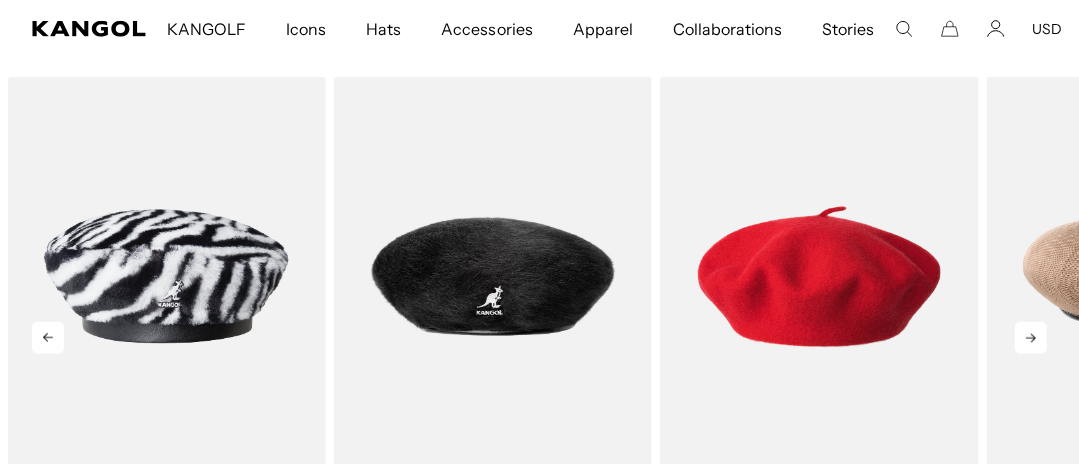 scroll, scrollTop: 0, scrollLeft: 0, axis: both 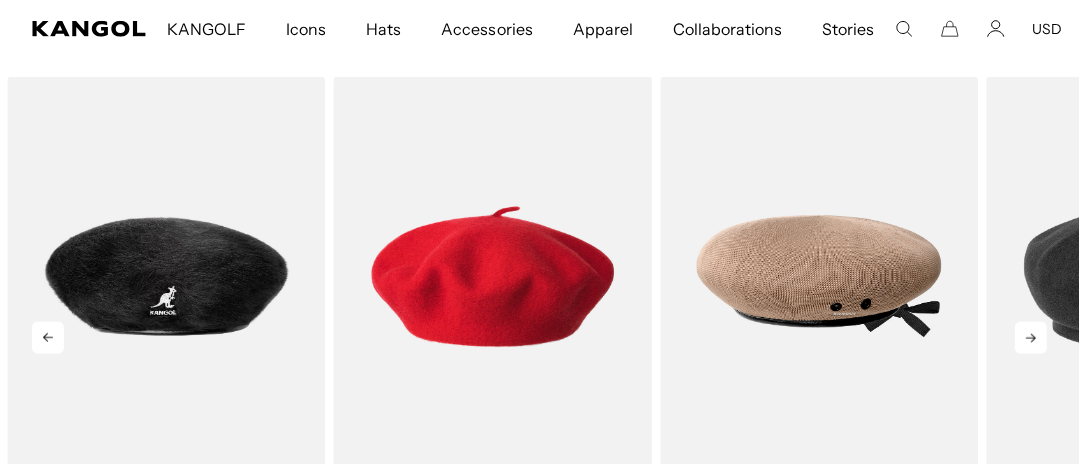 click 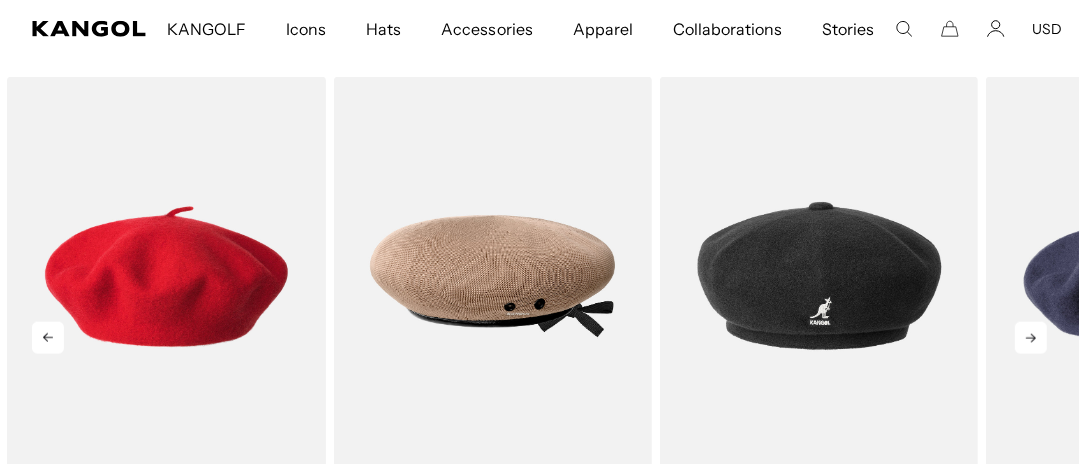 click 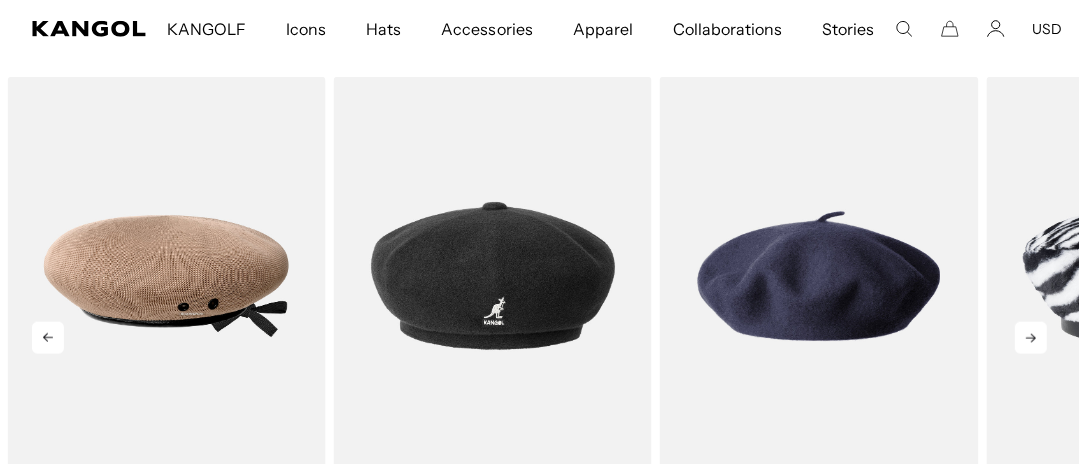 scroll, scrollTop: 0, scrollLeft: 412, axis: horizontal 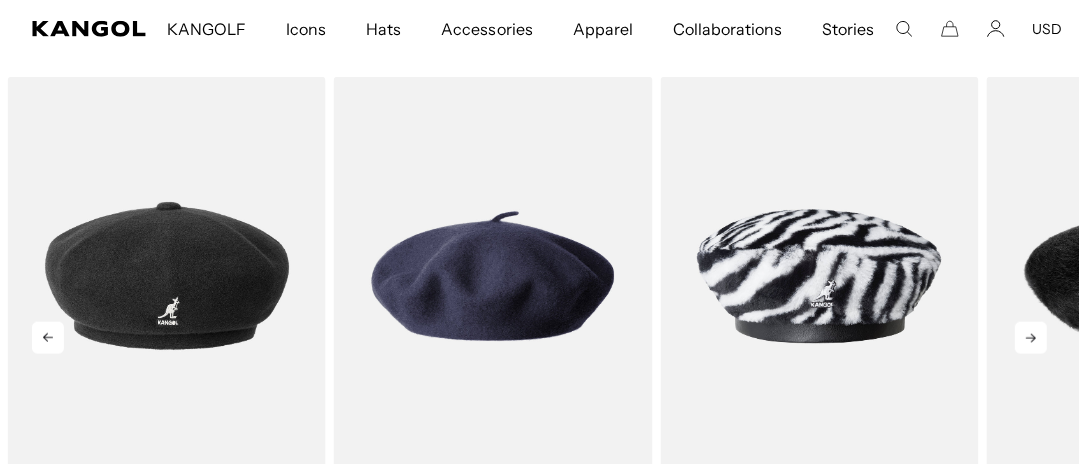 click 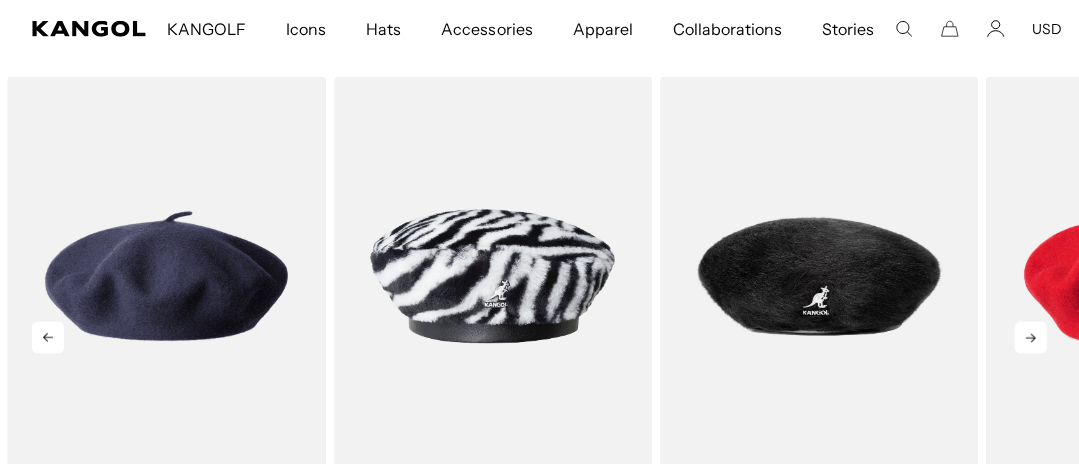 click 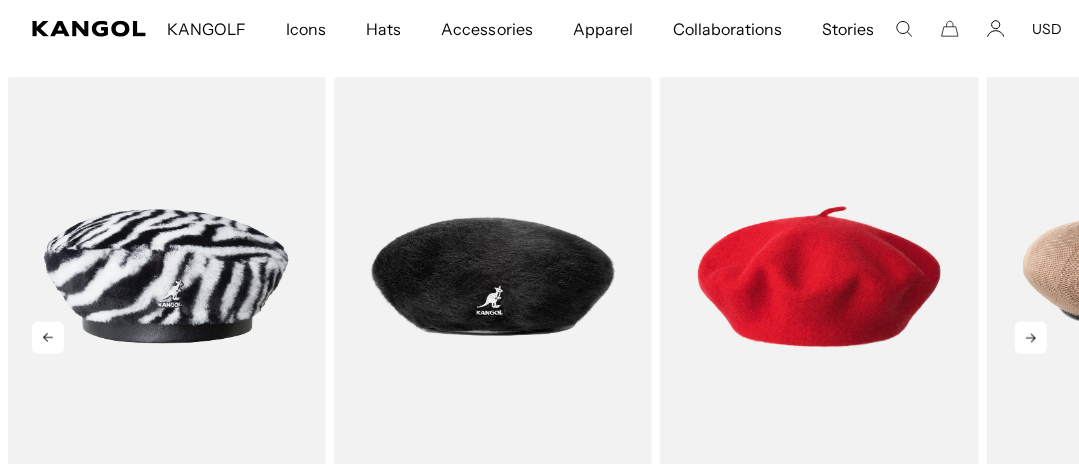 click 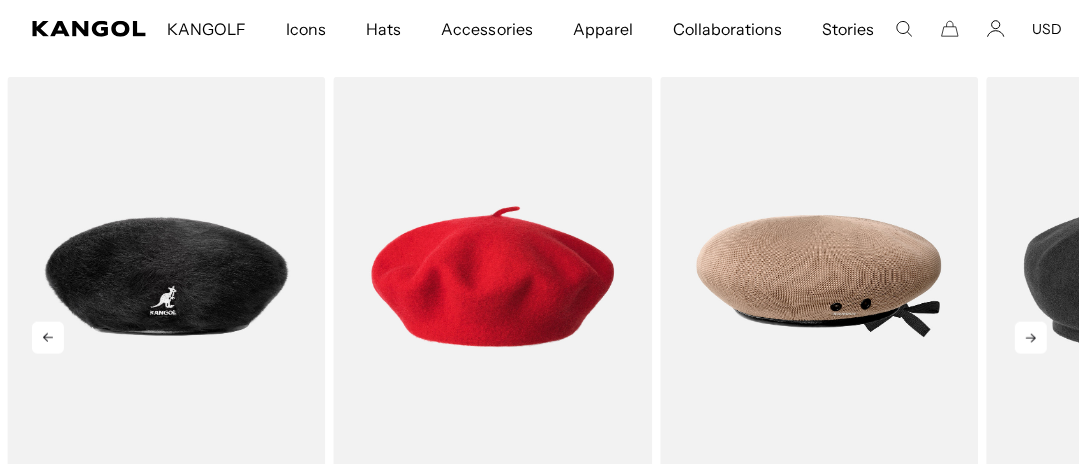 click 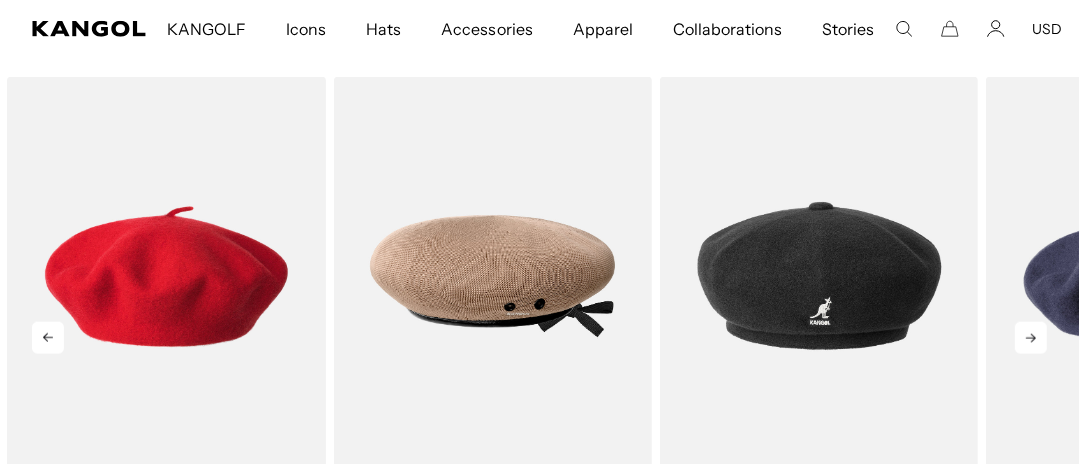 scroll, scrollTop: 0, scrollLeft: 412, axis: horizontal 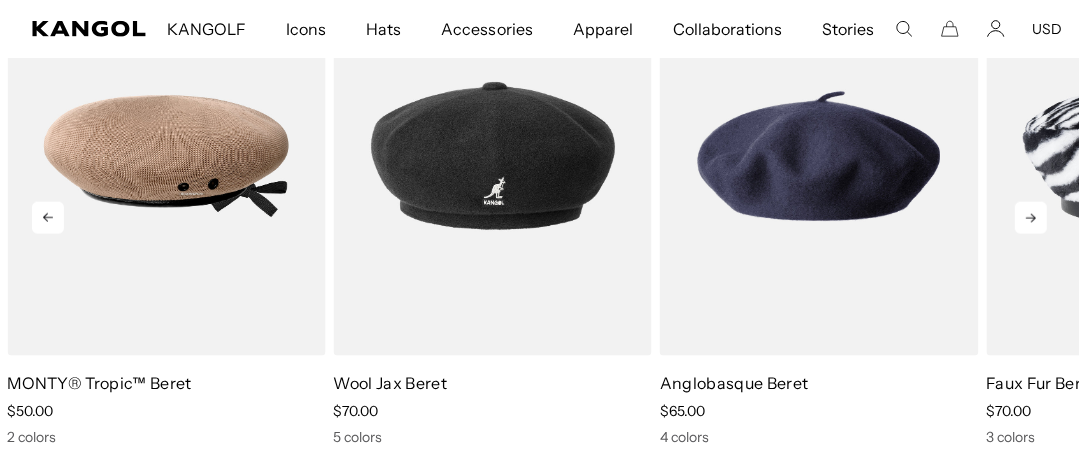 click 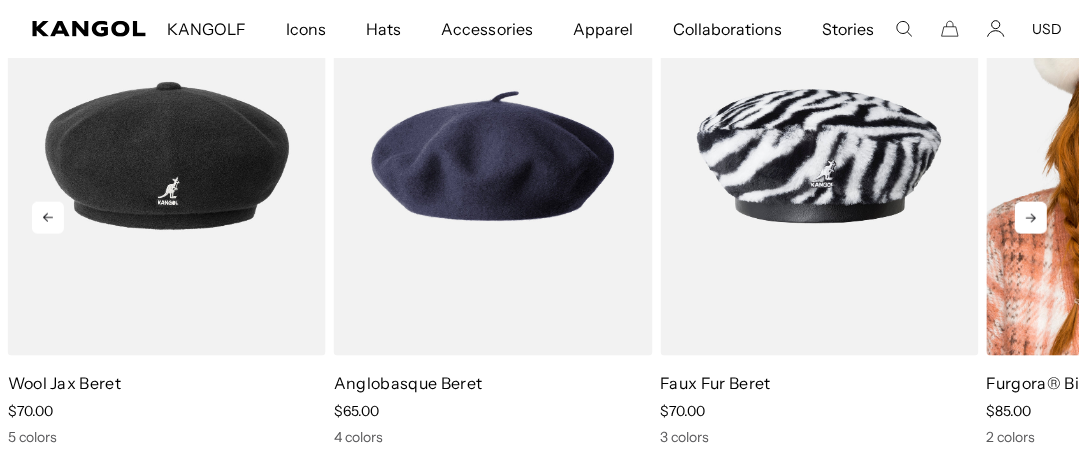 scroll, scrollTop: 0, scrollLeft: 412, axis: horizontal 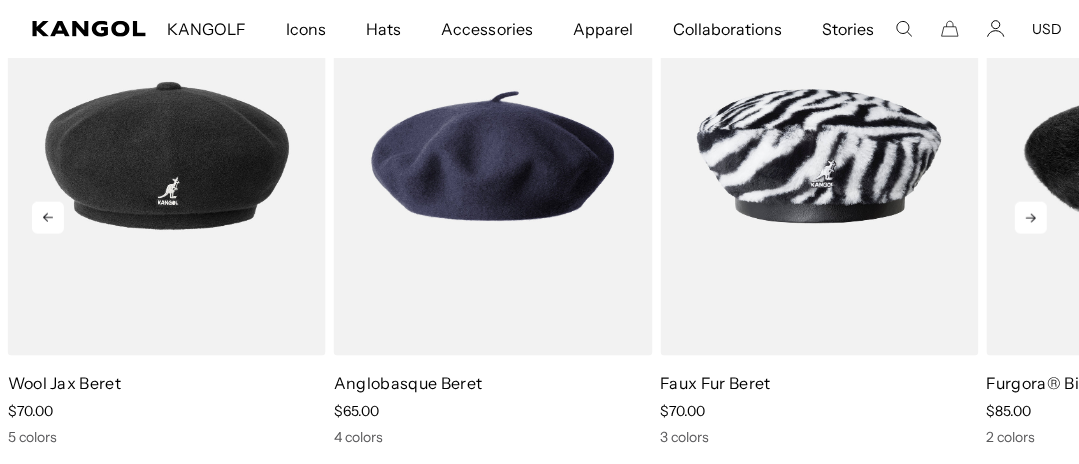 click 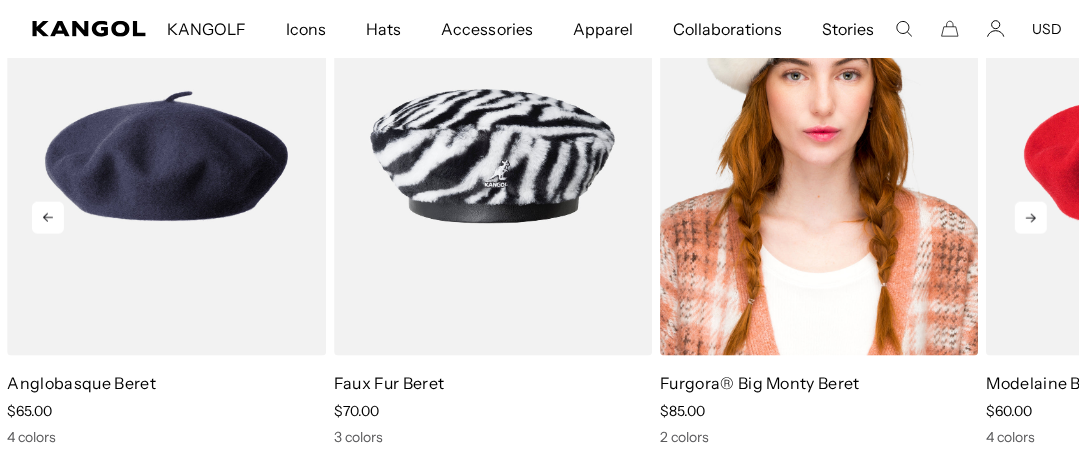 scroll, scrollTop: 0, scrollLeft: 0, axis: both 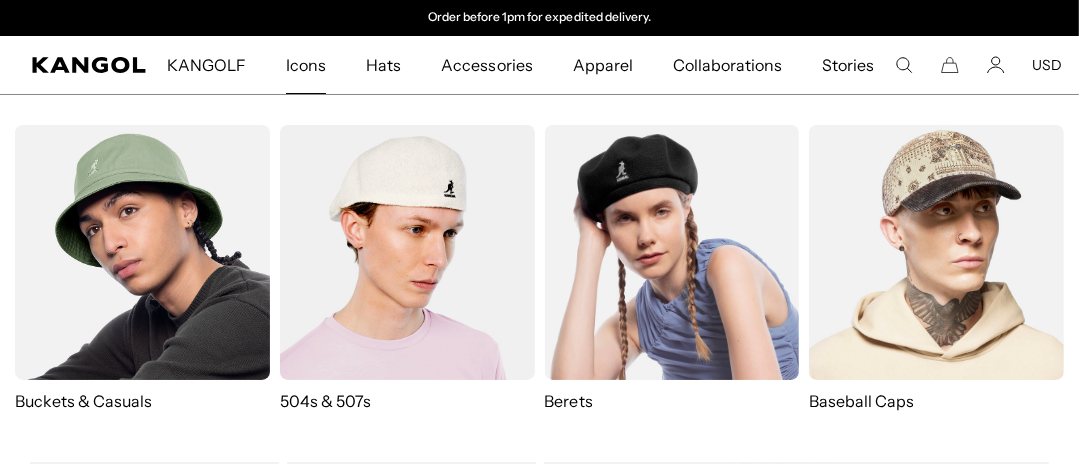 click on "Berets" at bounding box center [672, 401] 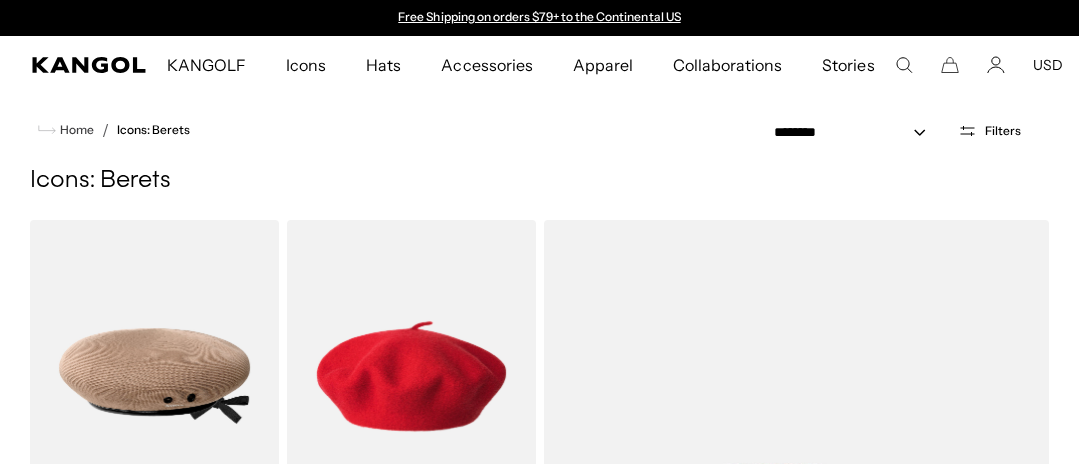 scroll, scrollTop: 0, scrollLeft: 0, axis: both 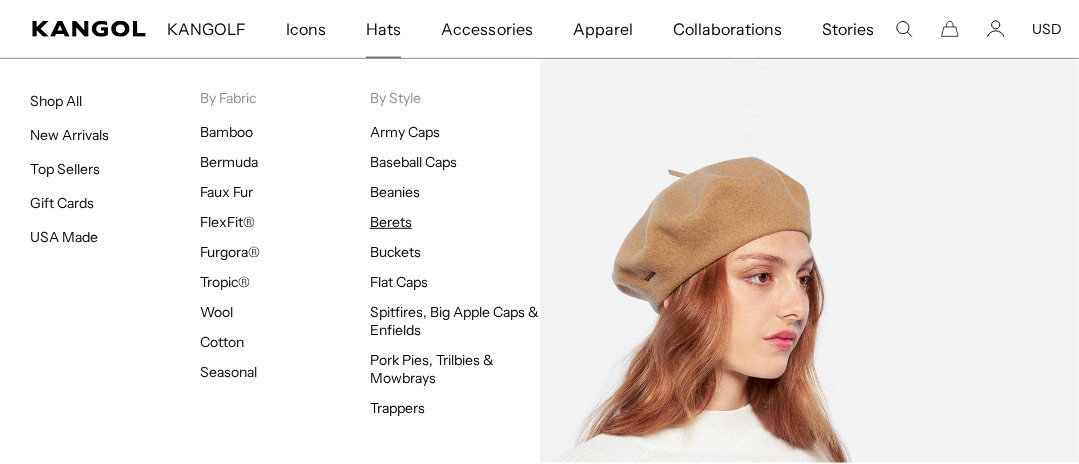 click on "Berets" at bounding box center (391, 222) 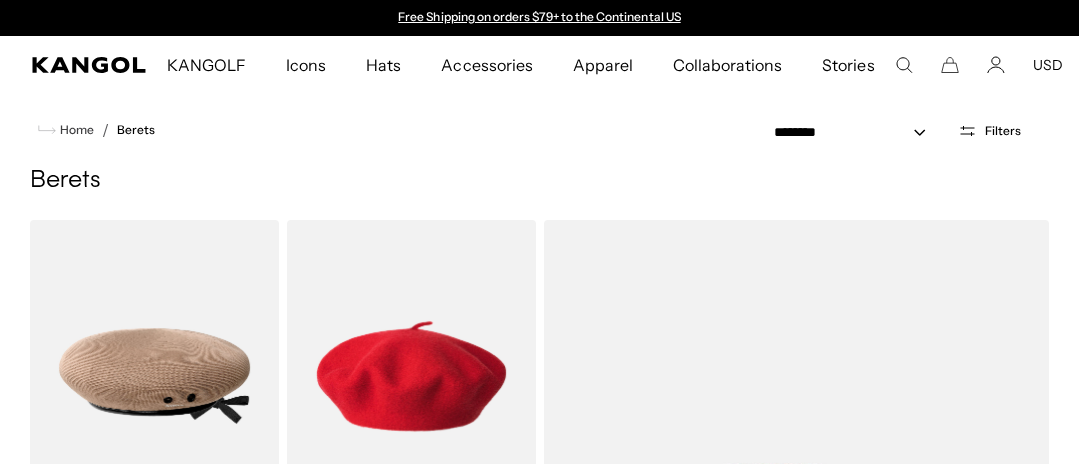 scroll, scrollTop: 0, scrollLeft: 0, axis: both 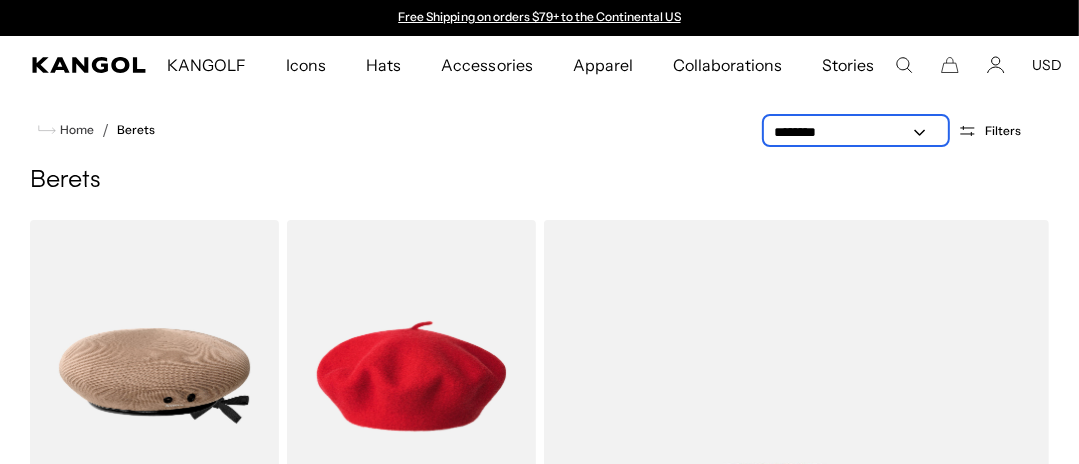 click on "**********" at bounding box center [856, 132] 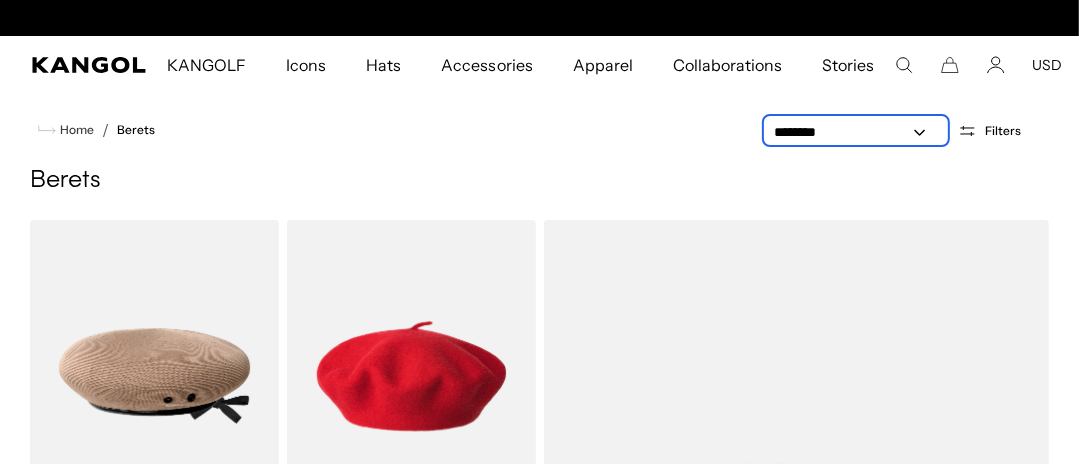 scroll, scrollTop: 0, scrollLeft: 0, axis: both 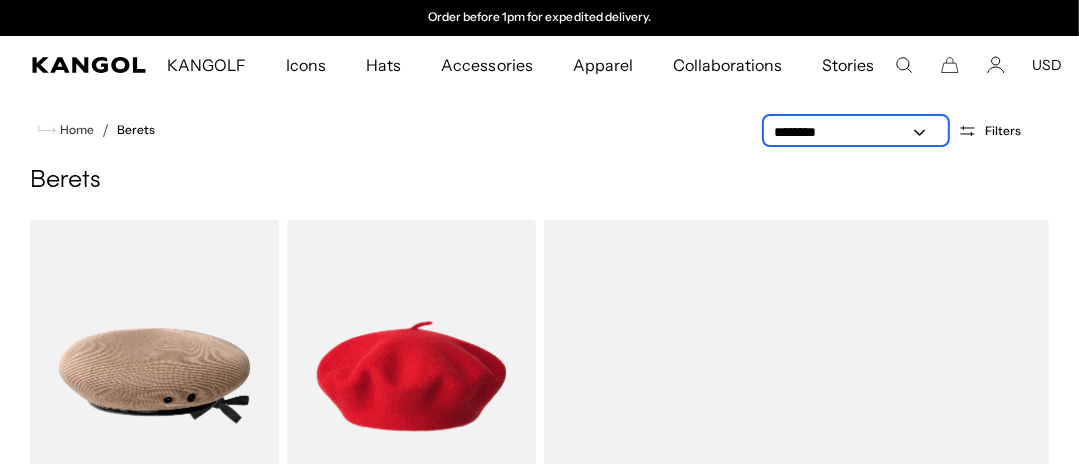 click on "**********" at bounding box center (856, 132) 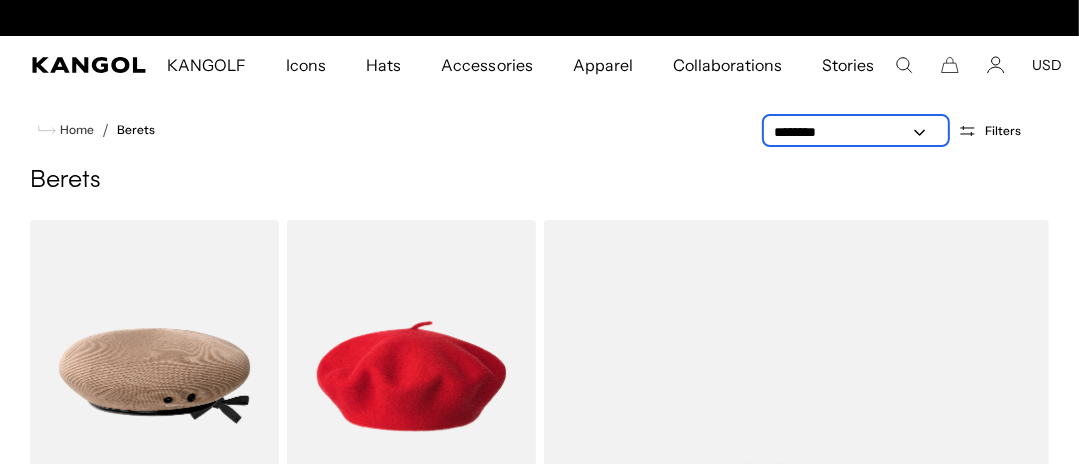 scroll, scrollTop: 0, scrollLeft: 412, axis: horizontal 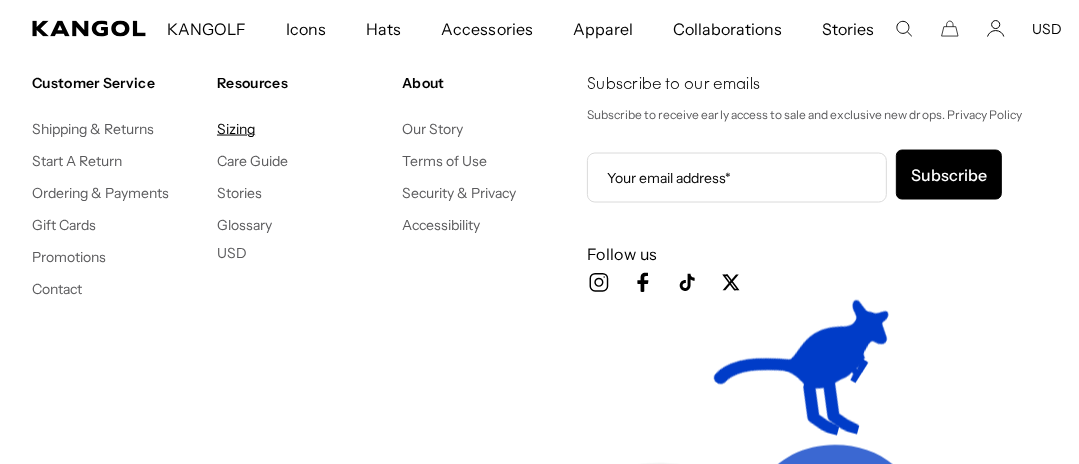 click on "Sizing" at bounding box center (236, 129) 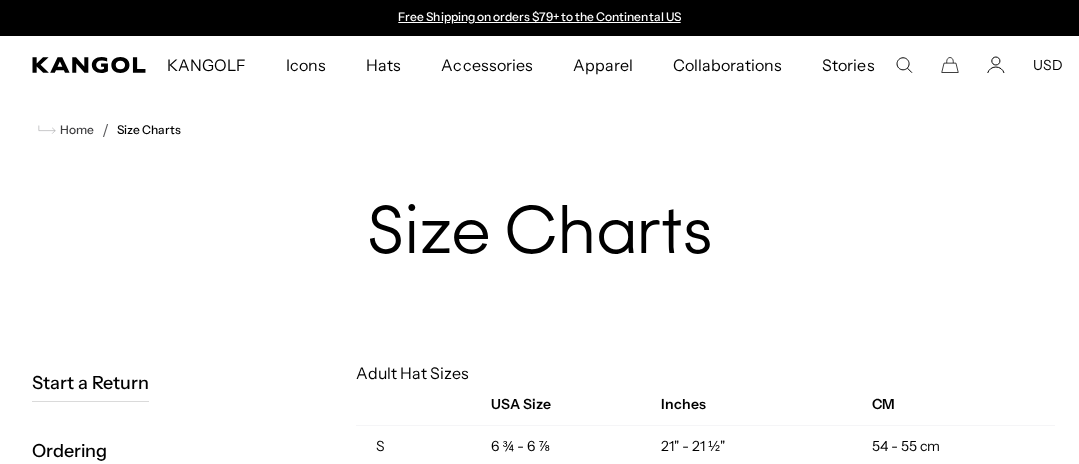 scroll, scrollTop: 0, scrollLeft: 0, axis: both 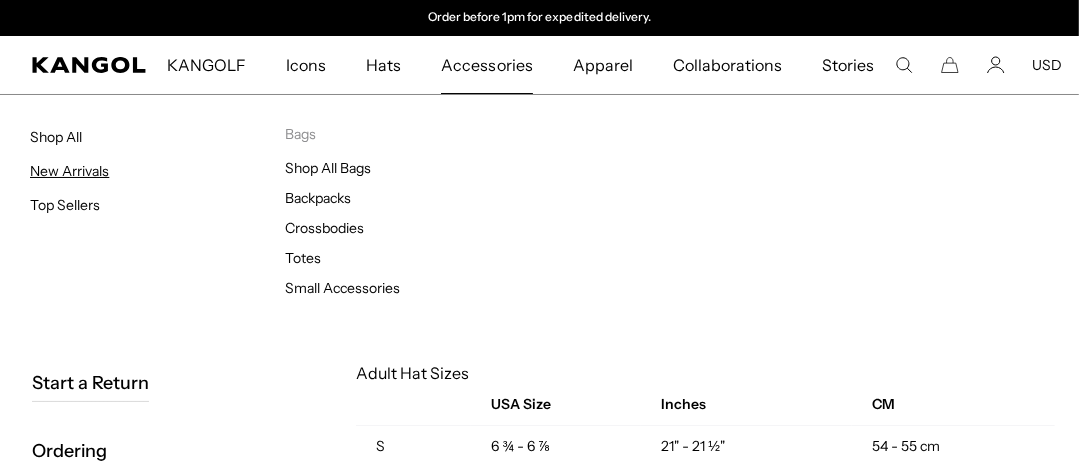 click on "New Arrivals" at bounding box center (69, 171) 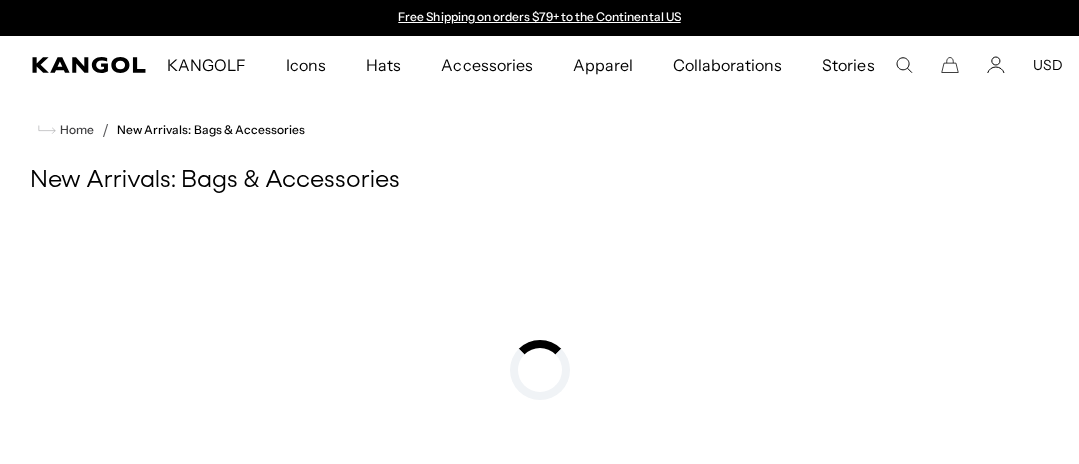 scroll, scrollTop: 0, scrollLeft: 0, axis: both 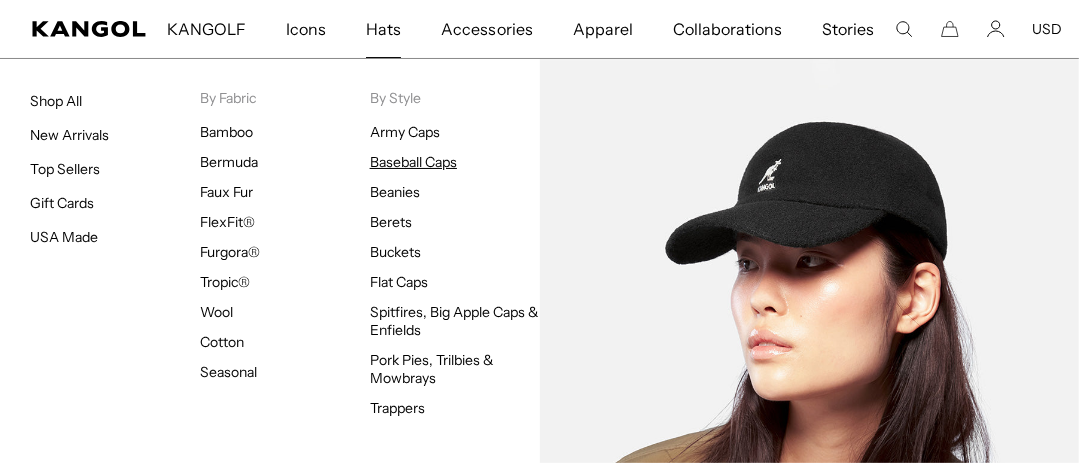 click on "Baseball Caps" at bounding box center [413, 162] 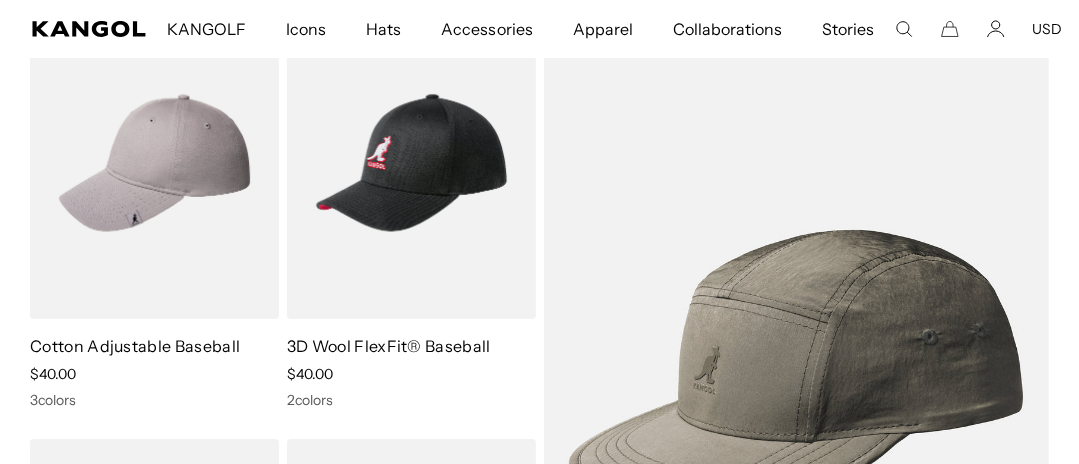 click on "Skip to content
My Bag
( 0 )
Your cart is empty.
Explore new hats
Loading...
Subtotal
$0.00 USD
Taxes, shipping, and discounts are calculated at checkout
Checkout
View My Bag
Free Shipping on orders $79+ to the Continental US
Free Shipping on orders $79+ to the Continental US" at bounding box center (539, 4301) 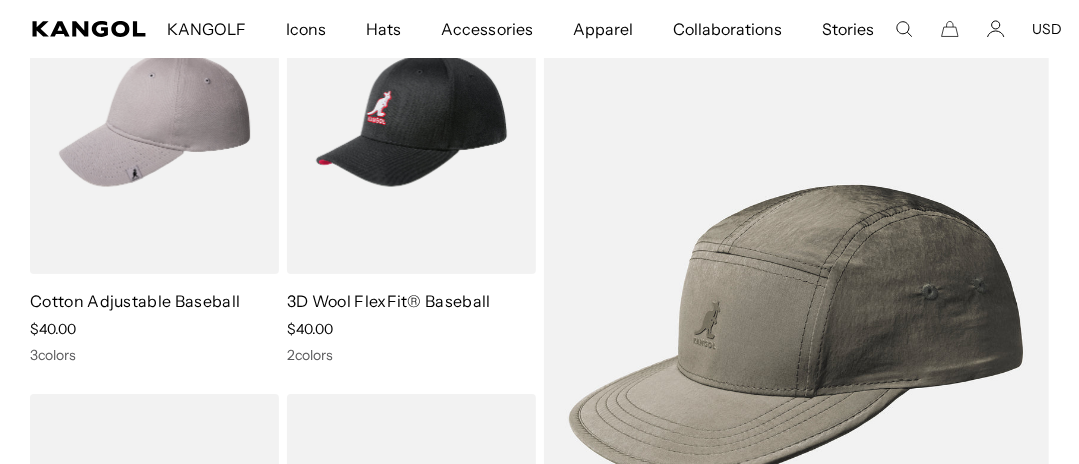 scroll, scrollTop: 288, scrollLeft: 0, axis: vertical 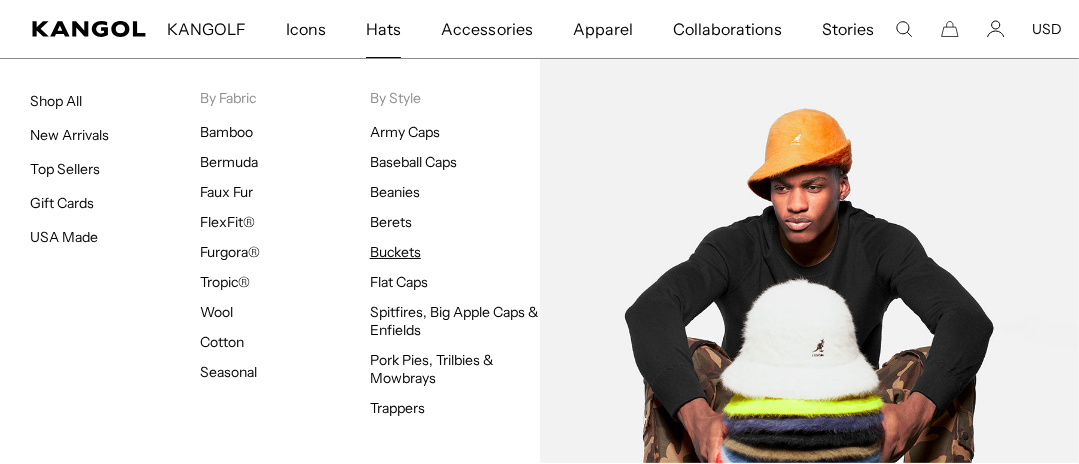 click on "Buckets" at bounding box center [395, 252] 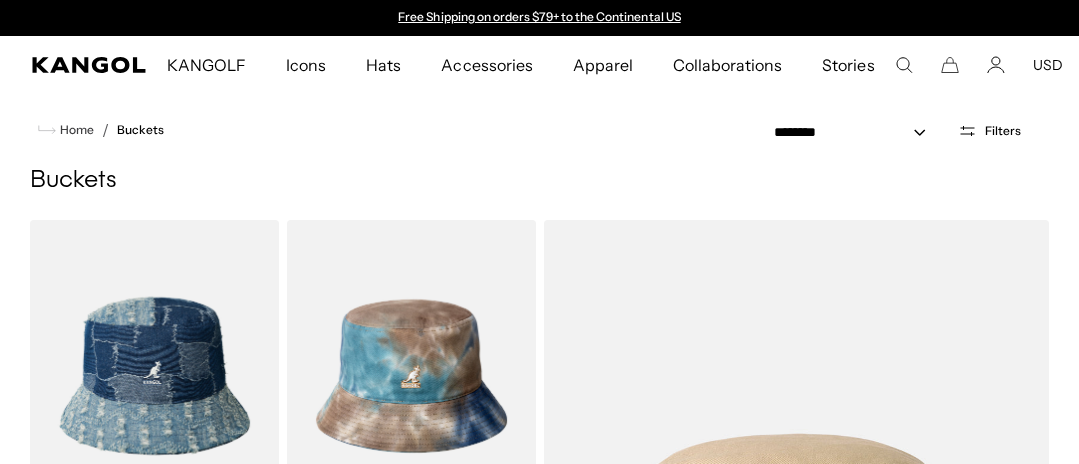 scroll, scrollTop: 400, scrollLeft: 0, axis: vertical 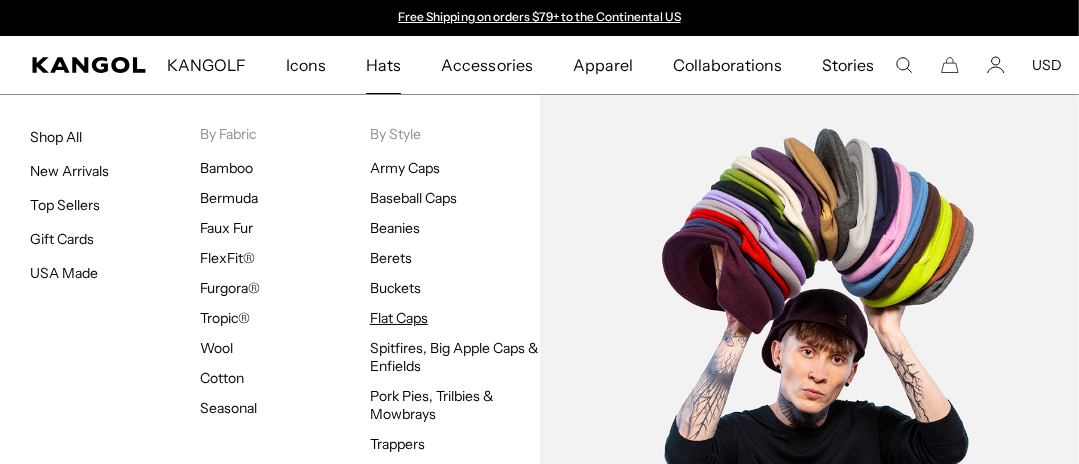 click on "Flat Caps" at bounding box center (399, 318) 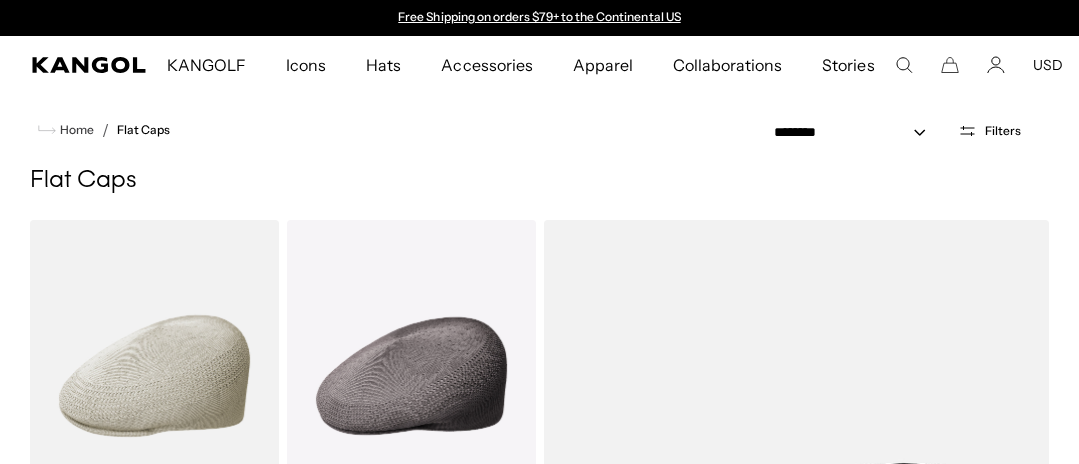 scroll, scrollTop: 1730, scrollLeft: 0, axis: vertical 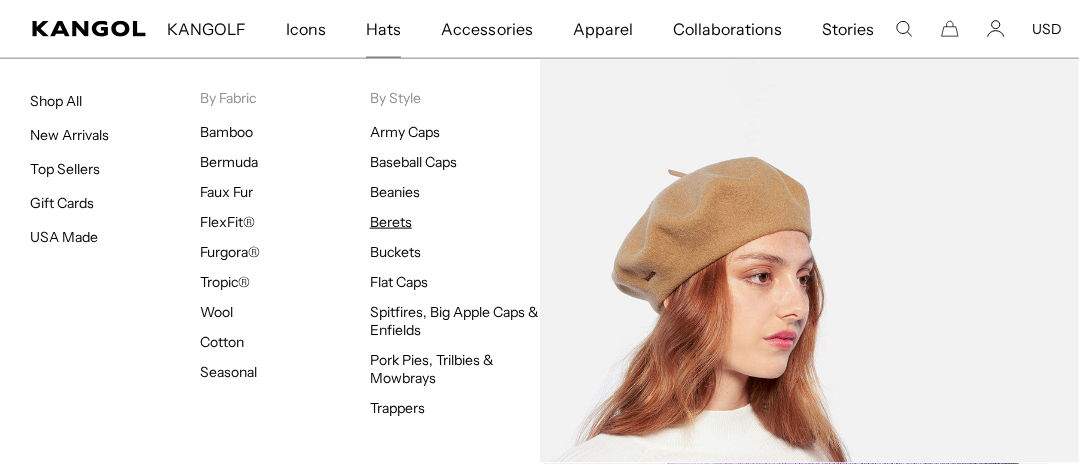 click on "Berets" at bounding box center [391, 222] 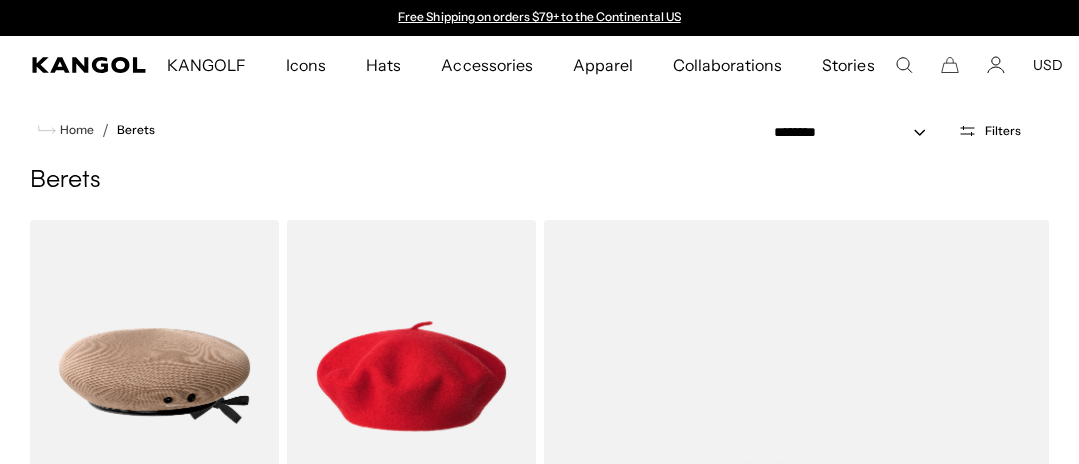 scroll, scrollTop: 0, scrollLeft: 0, axis: both 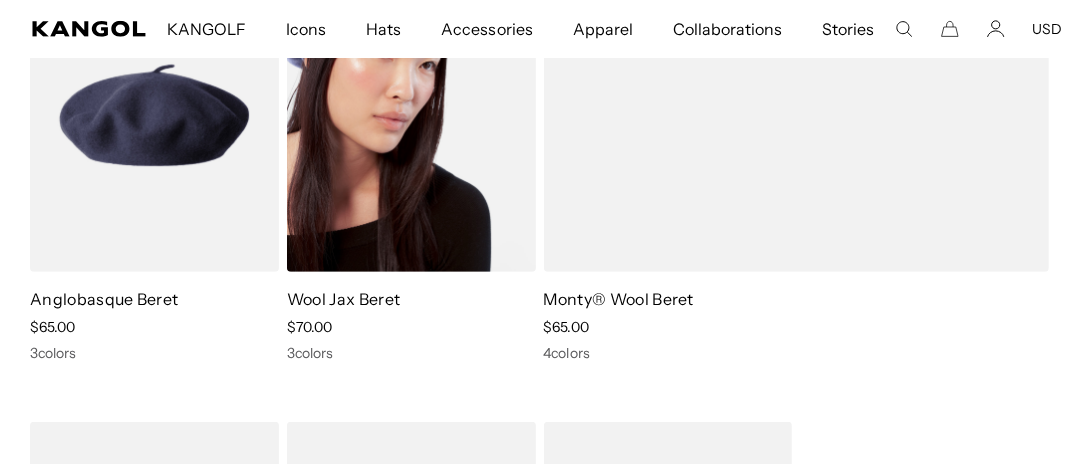 click at bounding box center [411, 115] 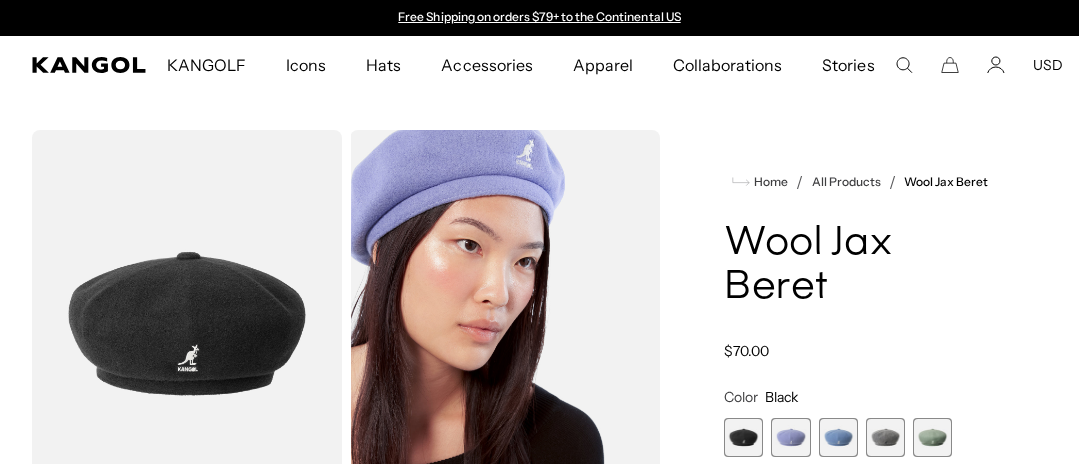 scroll, scrollTop: 0, scrollLeft: 0, axis: both 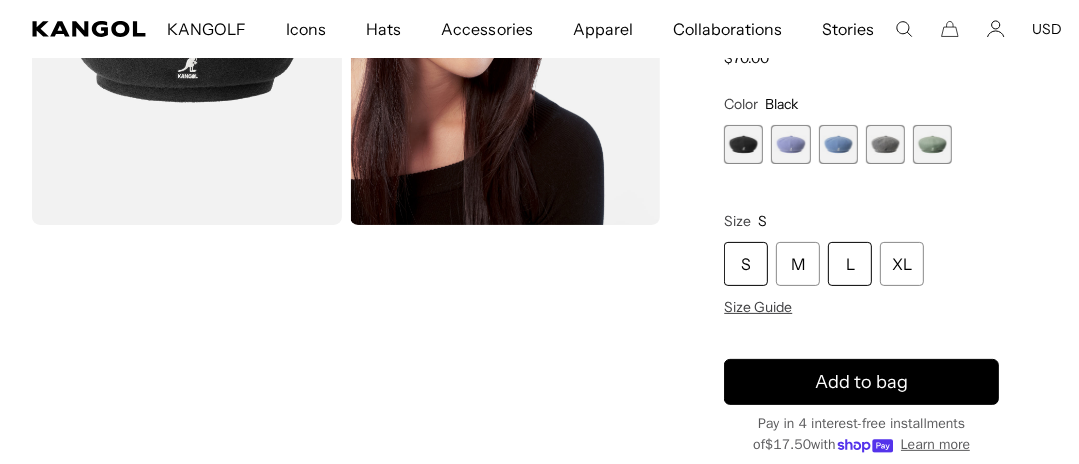click on "L" at bounding box center [850, 264] 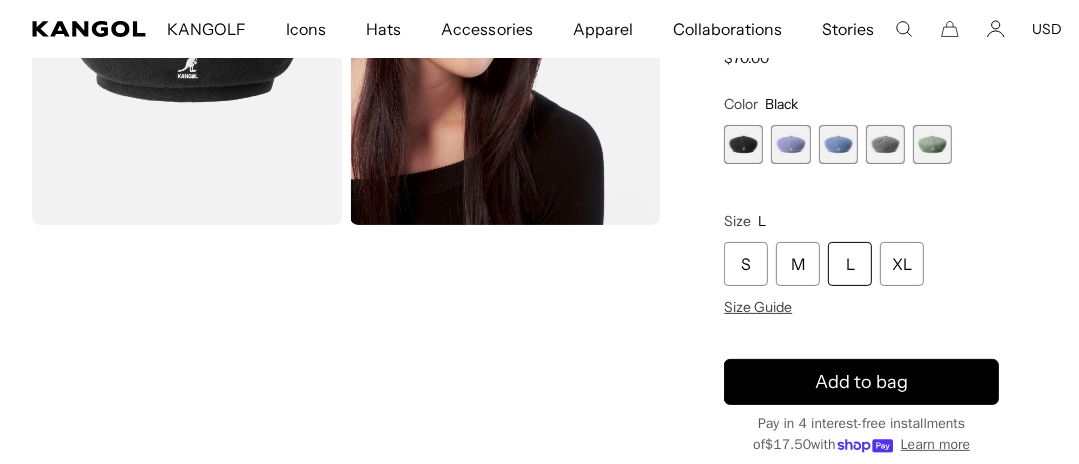 scroll, scrollTop: 0, scrollLeft: 0, axis: both 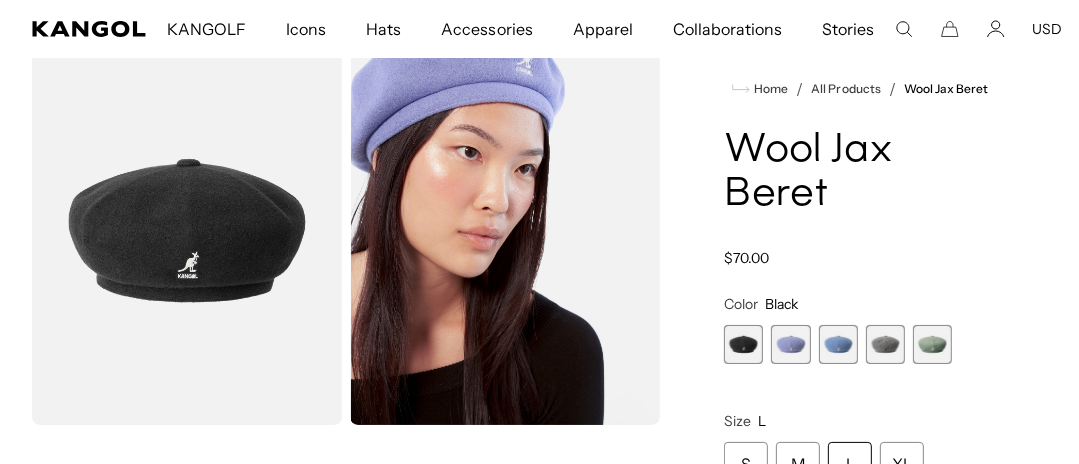 click at bounding box center [790, 344] 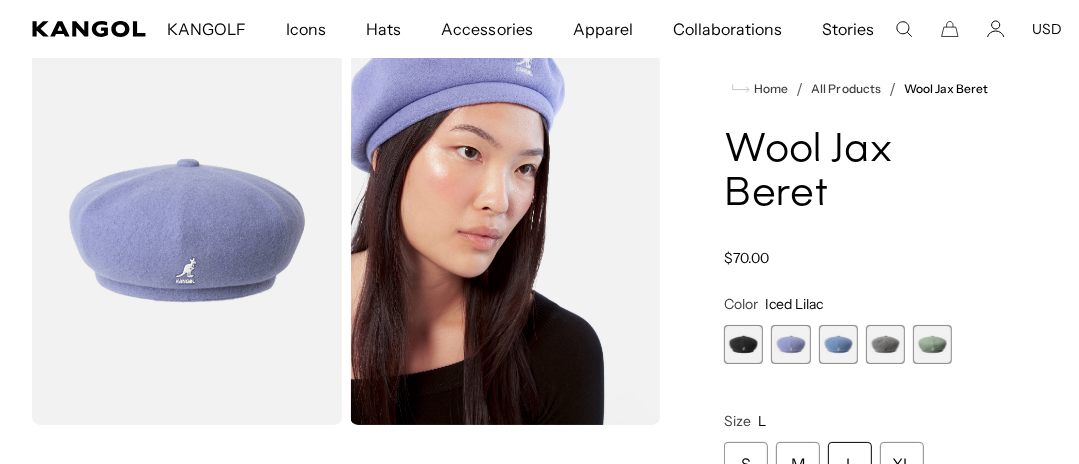 scroll, scrollTop: 0, scrollLeft: 0, axis: both 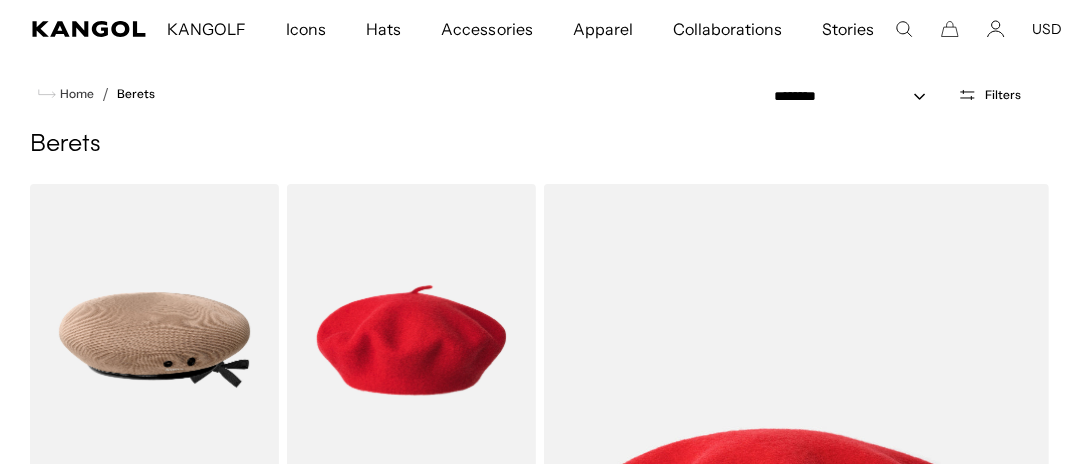 click 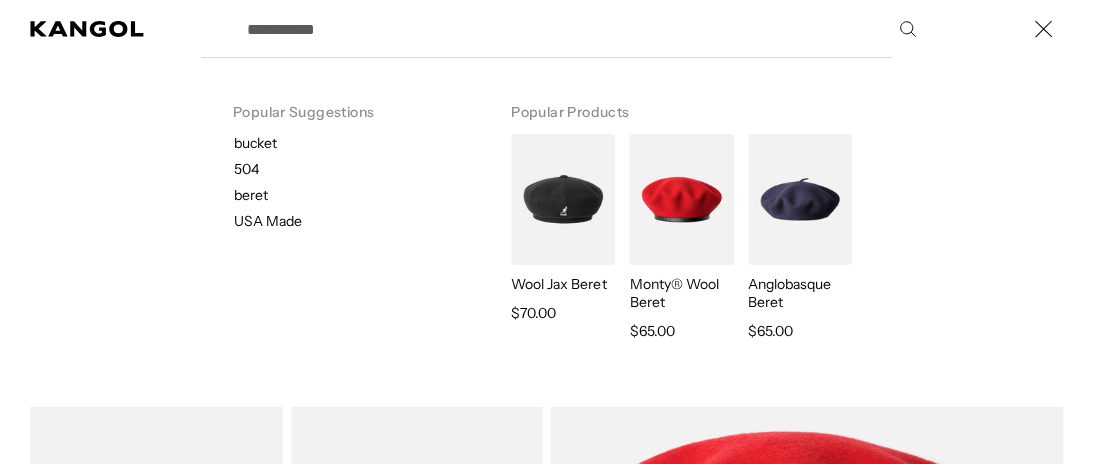 scroll, scrollTop: 0, scrollLeft: 412, axis: horizontal 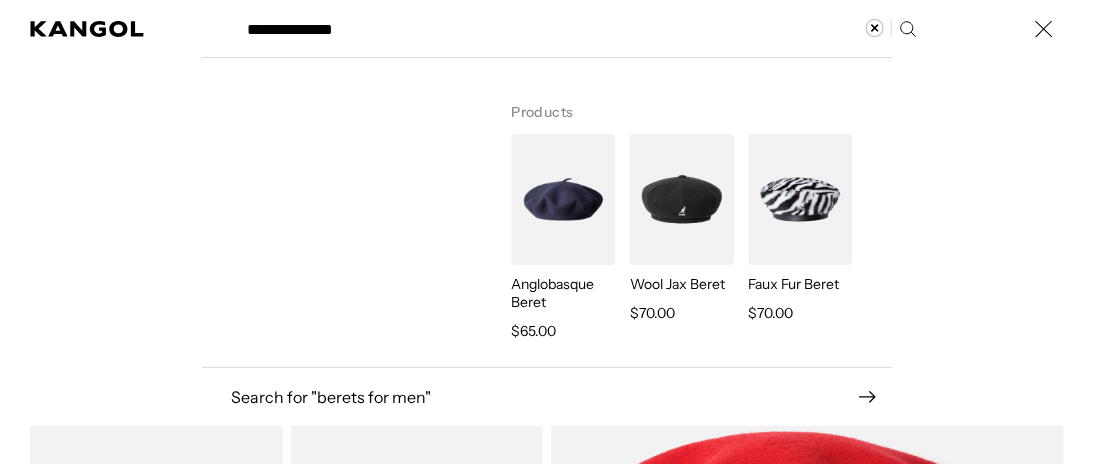 type on "**********" 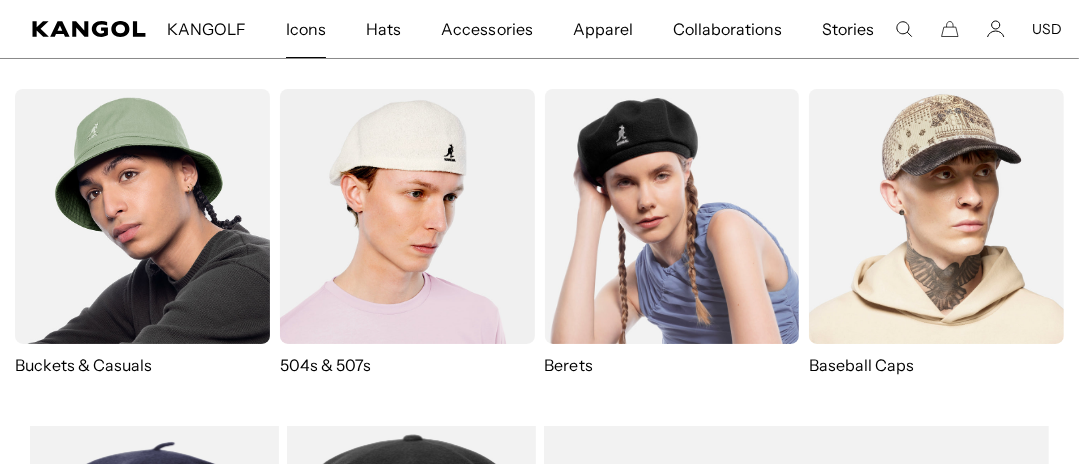 scroll, scrollTop: 0, scrollLeft: 412, axis: horizontal 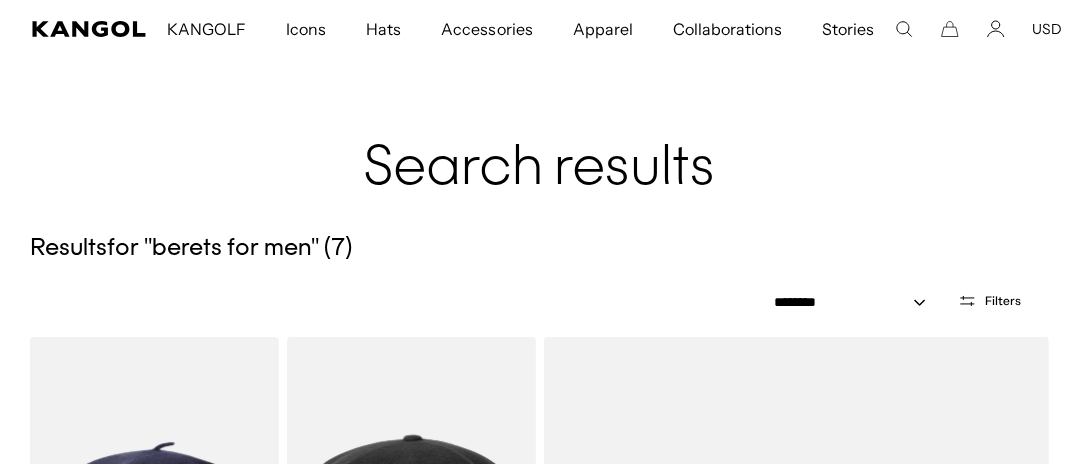click on "**********" at bounding box center [539, 300] 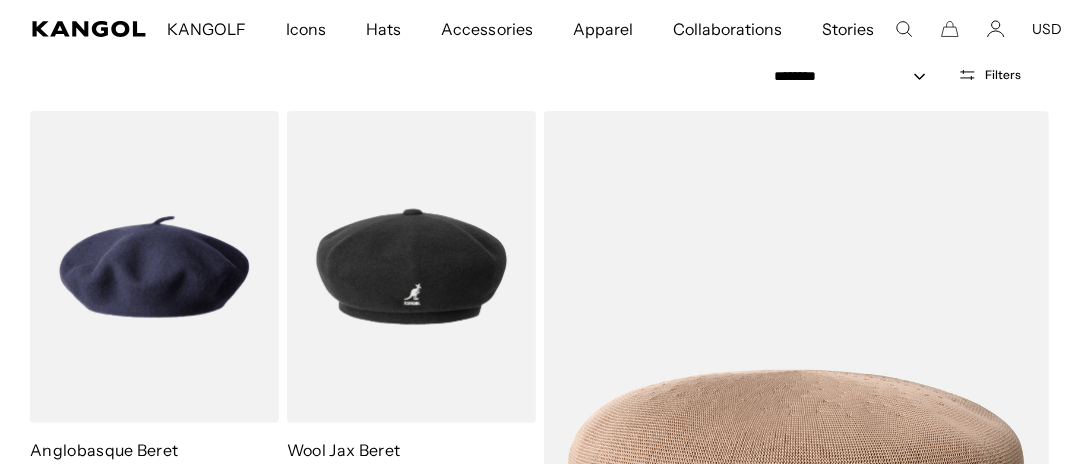 scroll, scrollTop: 355, scrollLeft: 0, axis: vertical 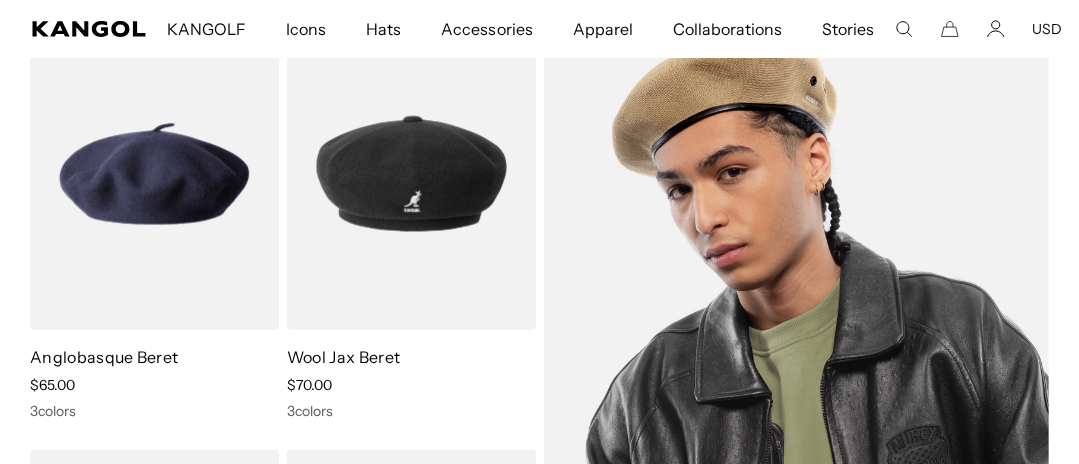 click at bounding box center (797, 390) 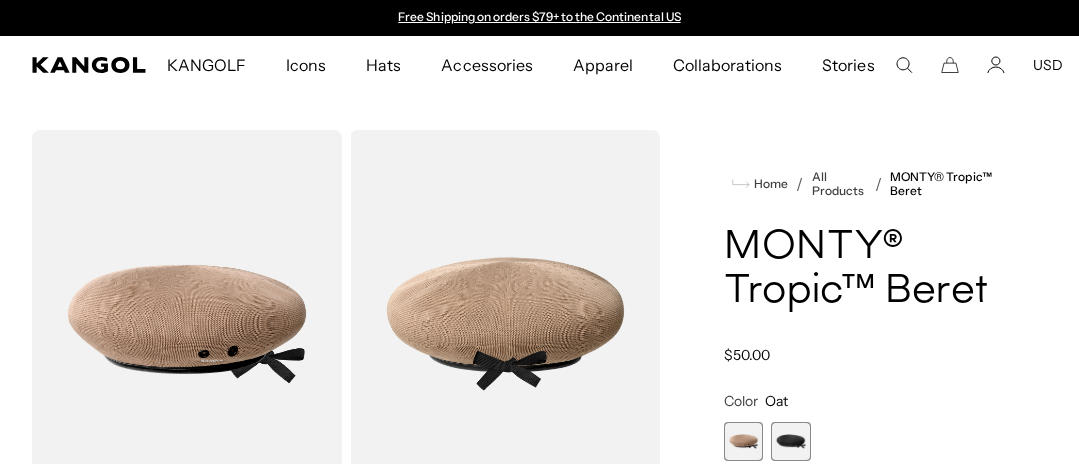 scroll, scrollTop: 0, scrollLeft: 0, axis: both 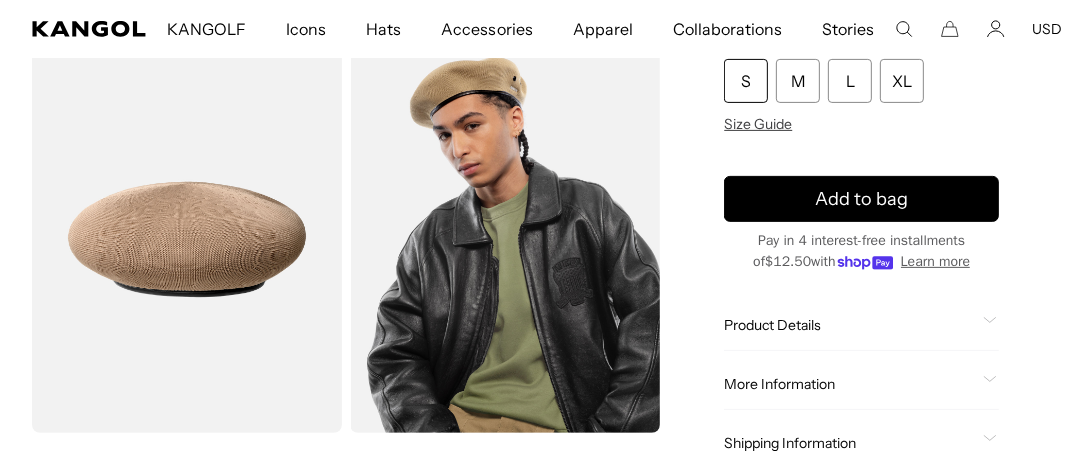 click at bounding box center [505, 240] 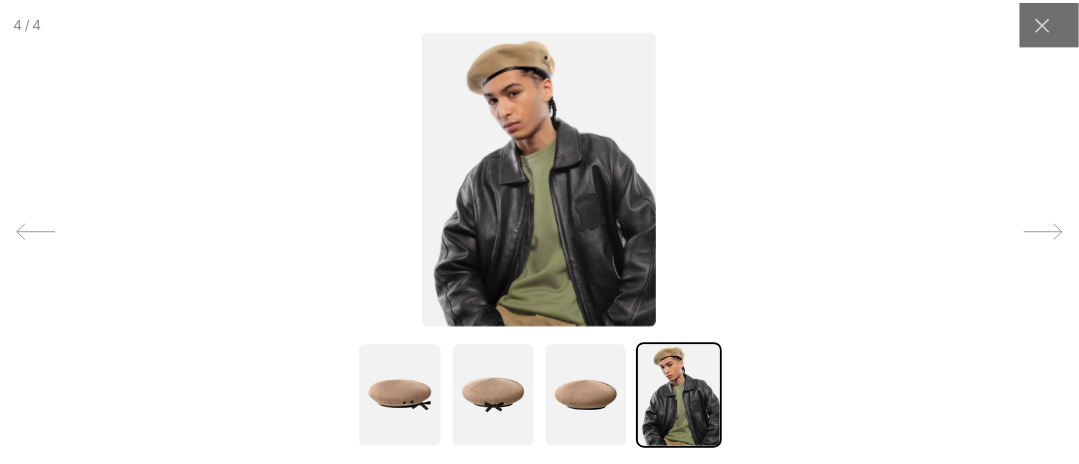 scroll, scrollTop: 0, scrollLeft: 0, axis: both 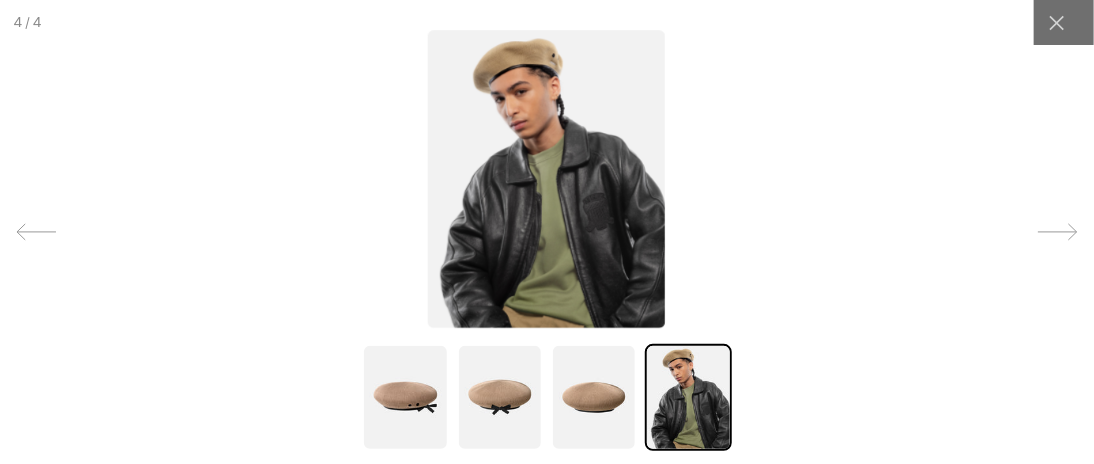 click at bounding box center (547, 232) 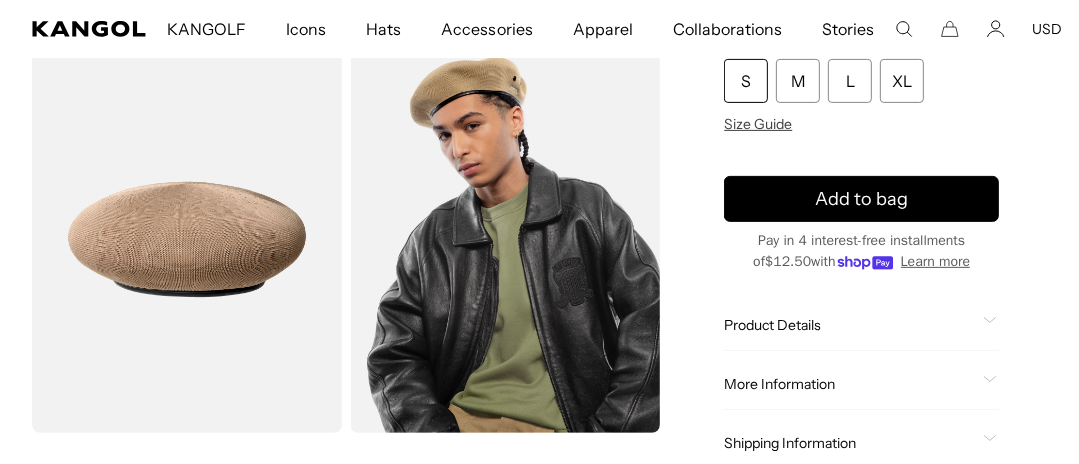 scroll, scrollTop: 0, scrollLeft: 0, axis: both 